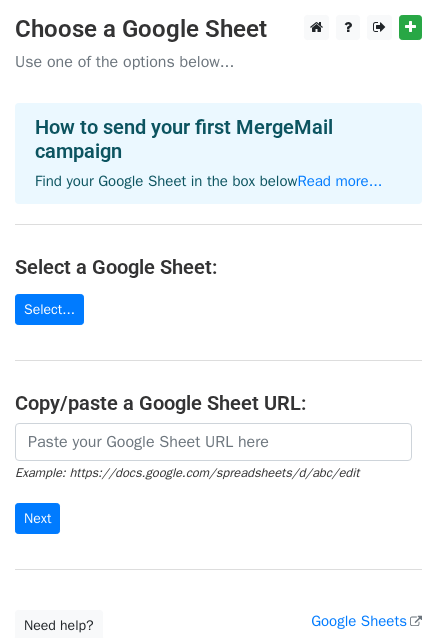 scroll, scrollTop: 0, scrollLeft: 0, axis: both 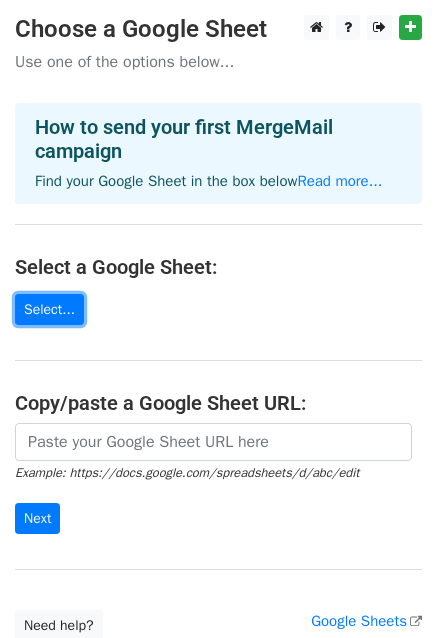 click on "Select..." at bounding box center [49, 309] 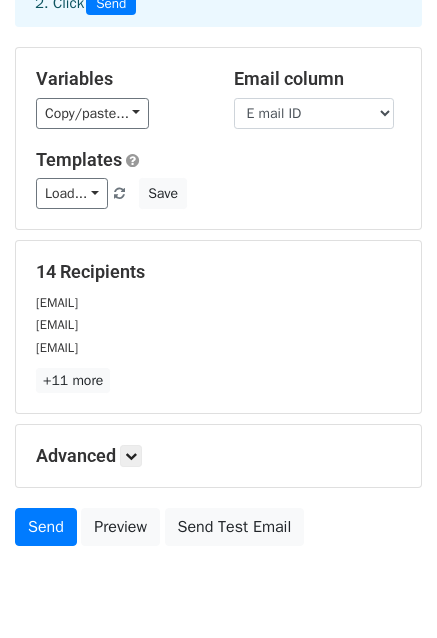 scroll, scrollTop: 148, scrollLeft: 0, axis: vertical 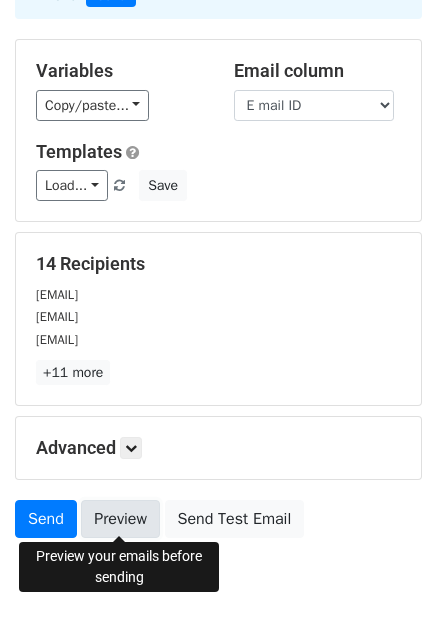 click on "Preview" at bounding box center [120, 519] 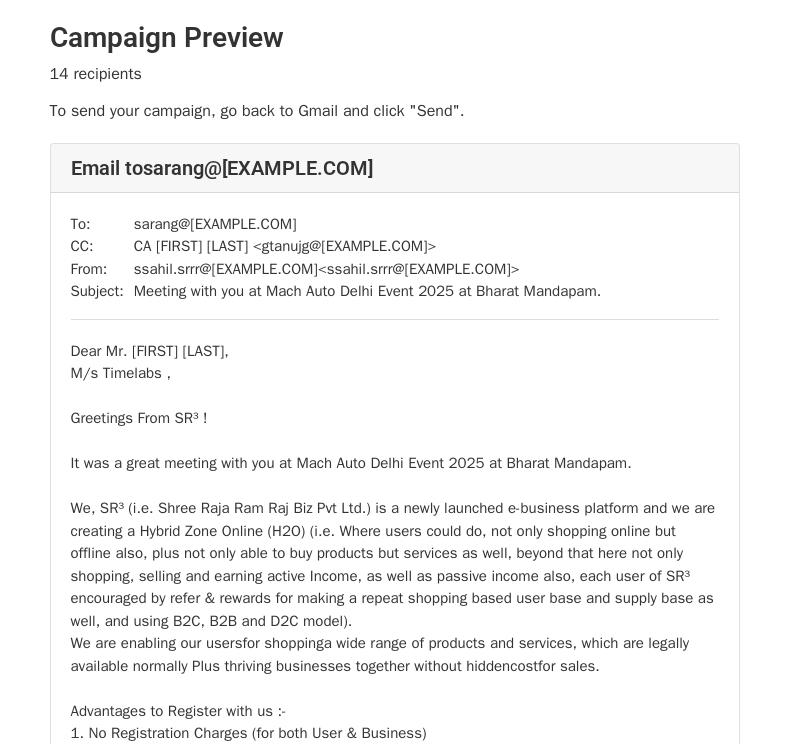 scroll, scrollTop: 0, scrollLeft: 0, axis: both 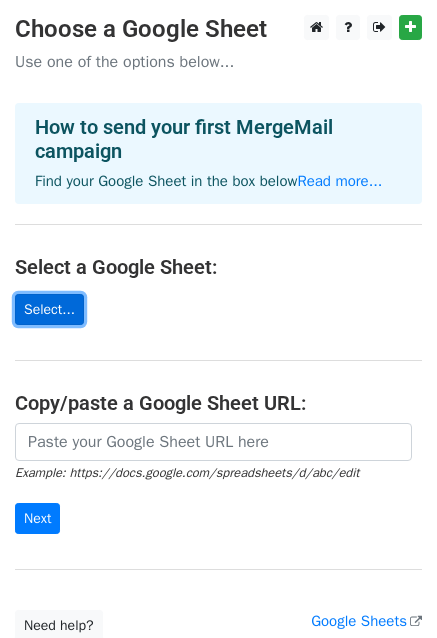 click on "Select..." at bounding box center [49, 309] 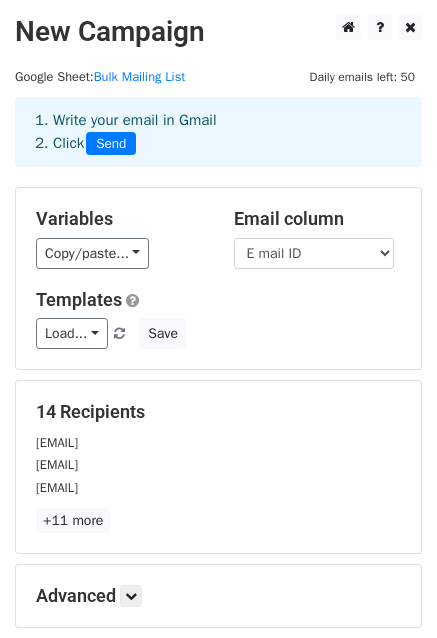 scroll, scrollTop: 216, scrollLeft: 0, axis: vertical 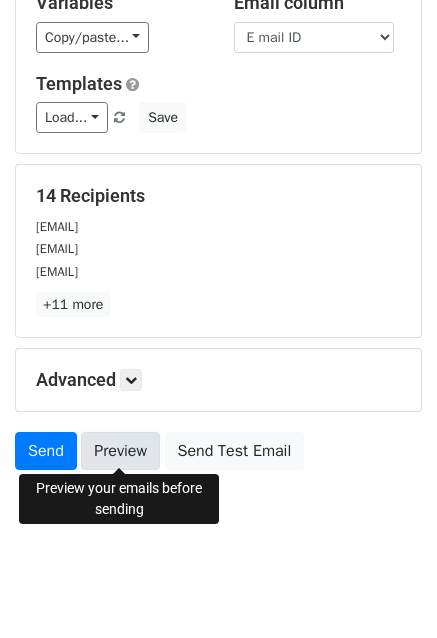 click on "Preview" at bounding box center [120, 451] 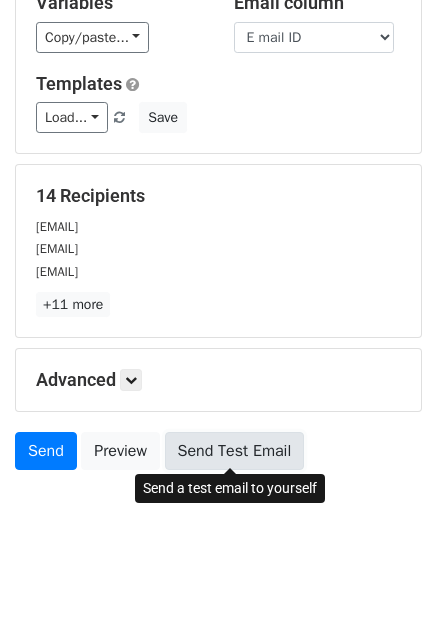 click on "Send Test Email" at bounding box center [235, 451] 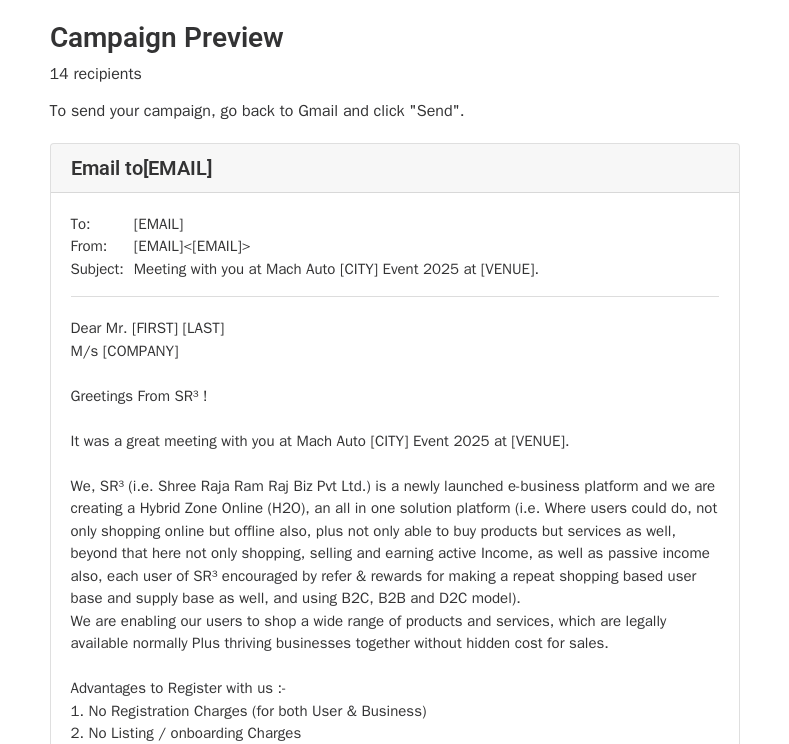 scroll, scrollTop: 0, scrollLeft: 0, axis: both 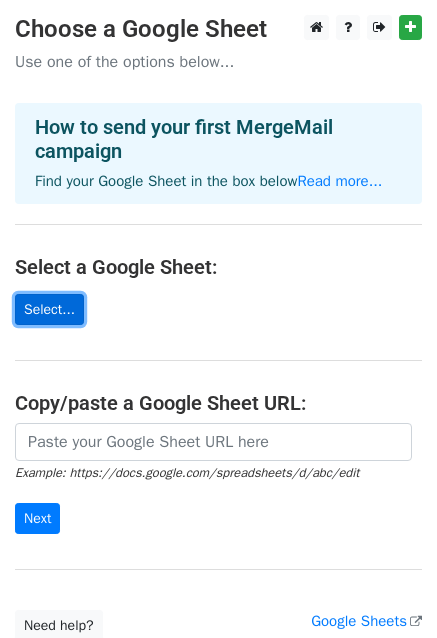 click on "Select..." at bounding box center [49, 309] 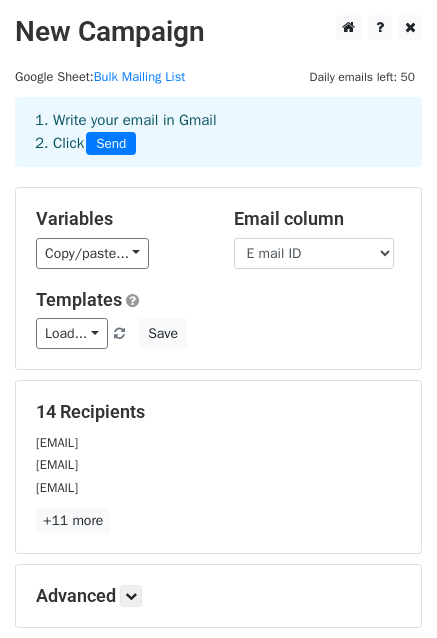 scroll, scrollTop: 216, scrollLeft: 0, axis: vertical 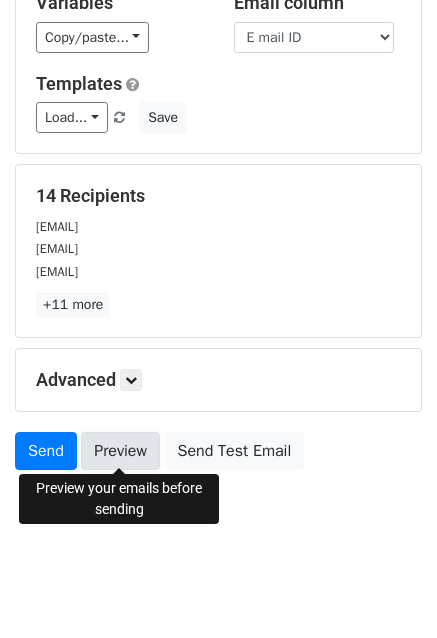click on "Preview" at bounding box center (120, 451) 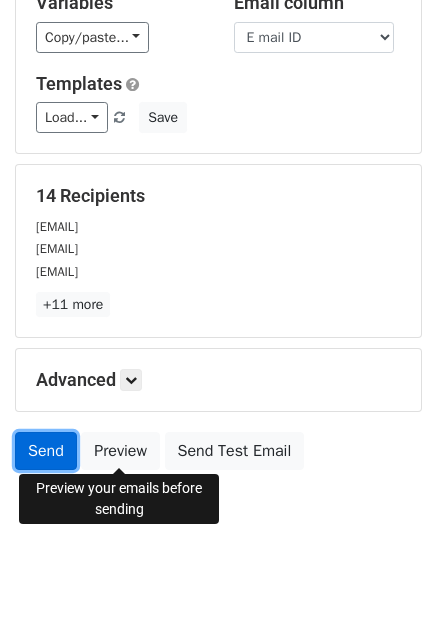 click on "Send" at bounding box center [46, 451] 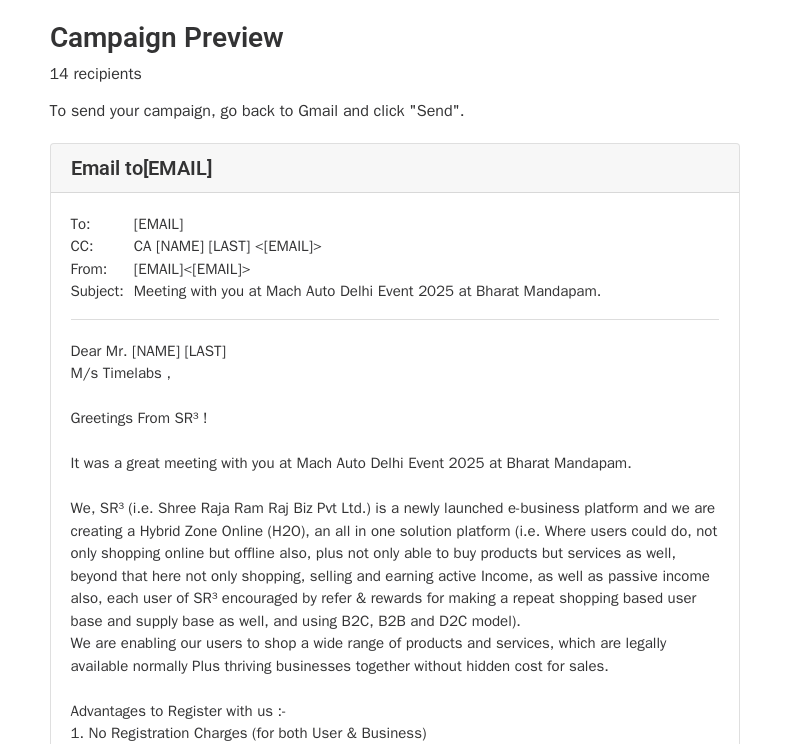 scroll, scrollTop: 0, scrollLeft: 0, axis: both 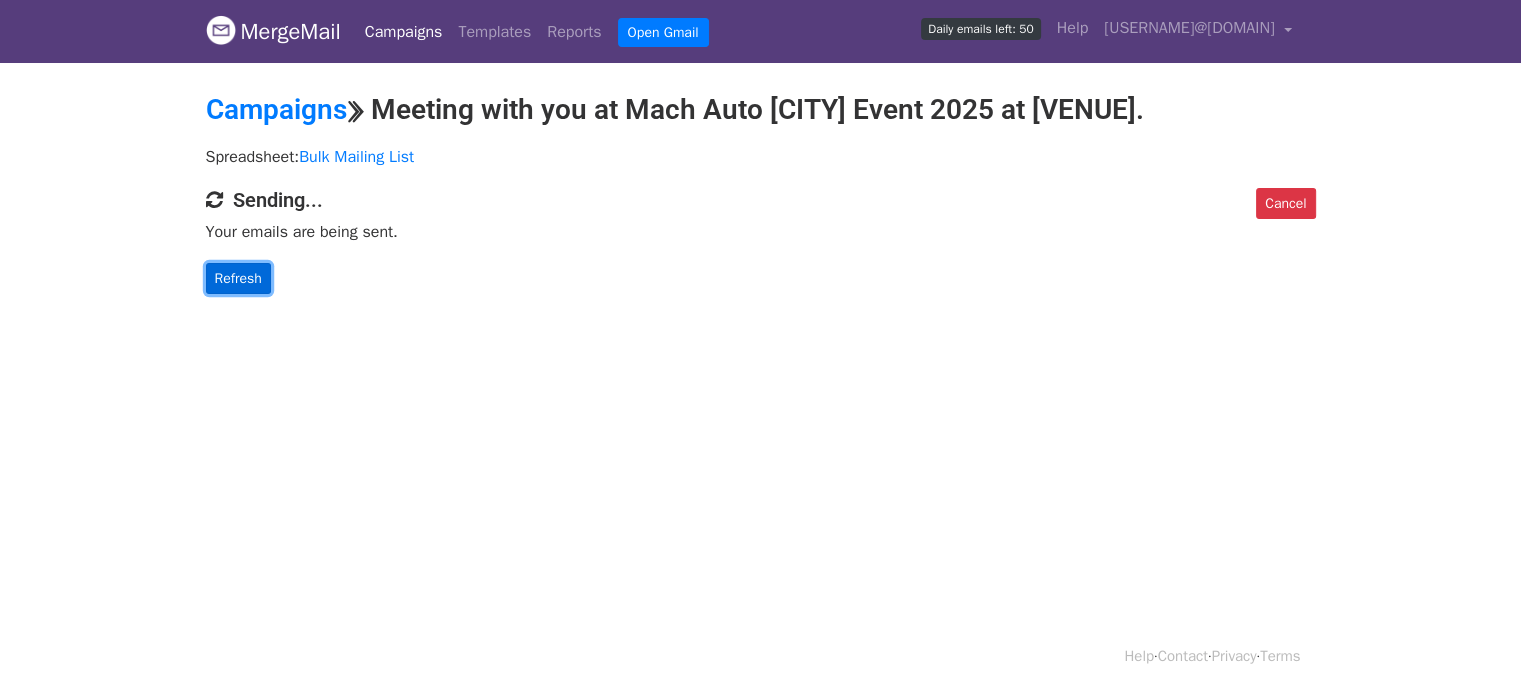 click on "Refresh" at bounding box center (238, 278) 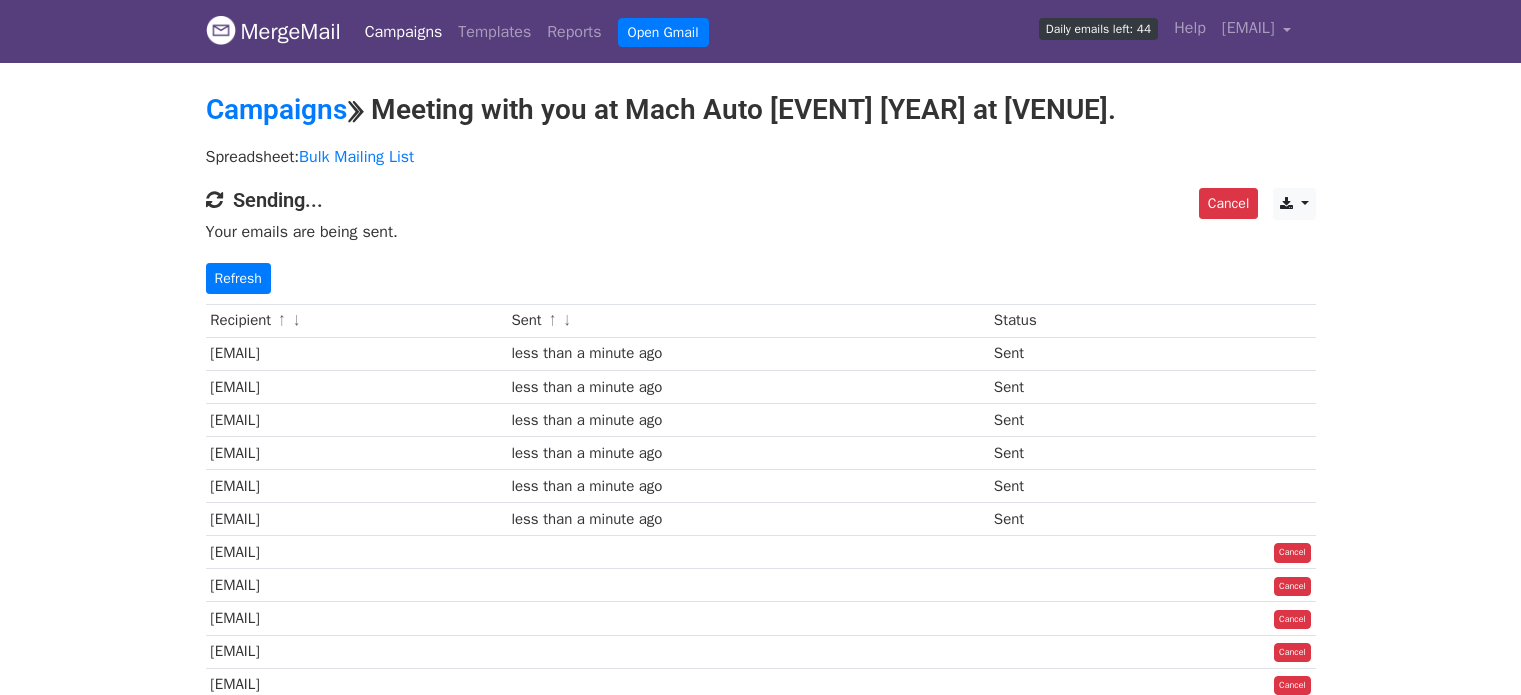 scroll, scrollTop: 0, scrollLeft: 0, axis: both 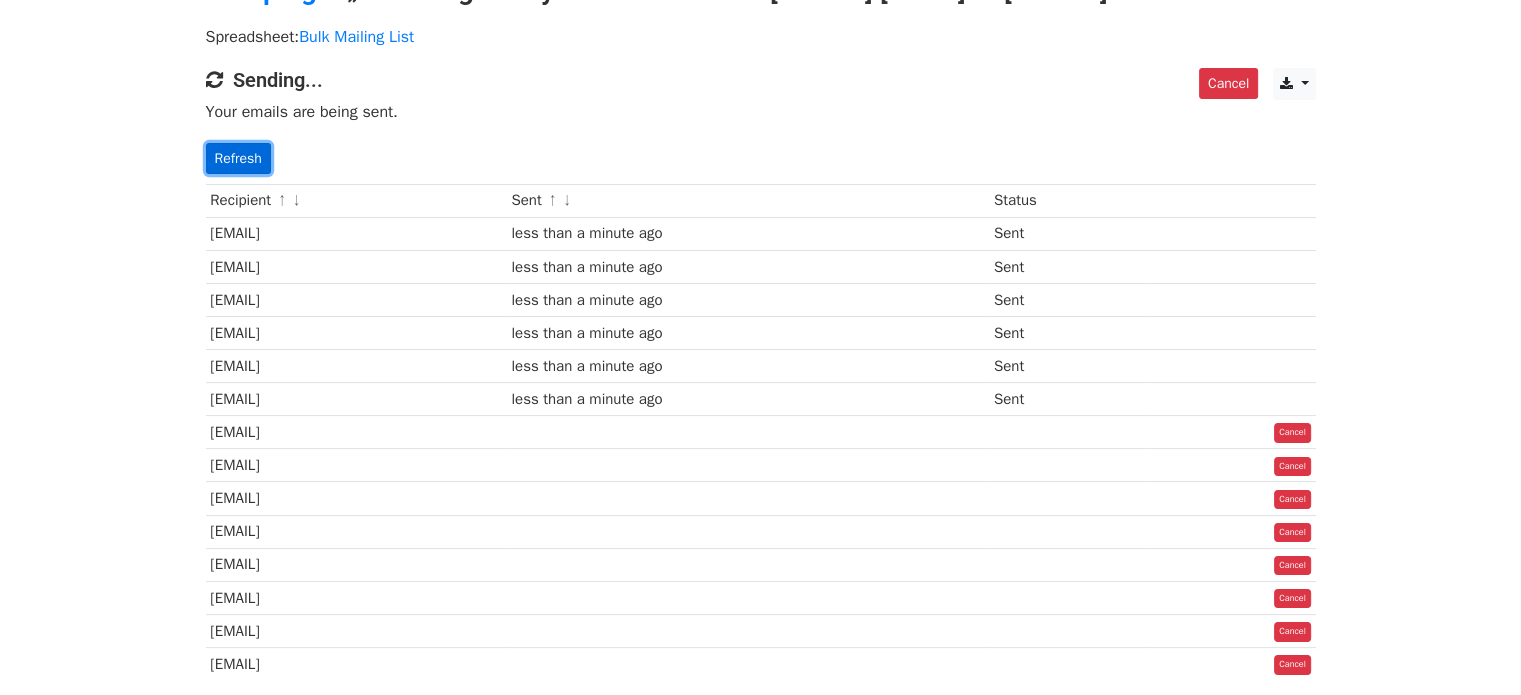 click on "Refresh" at bounding box center [238, 158] 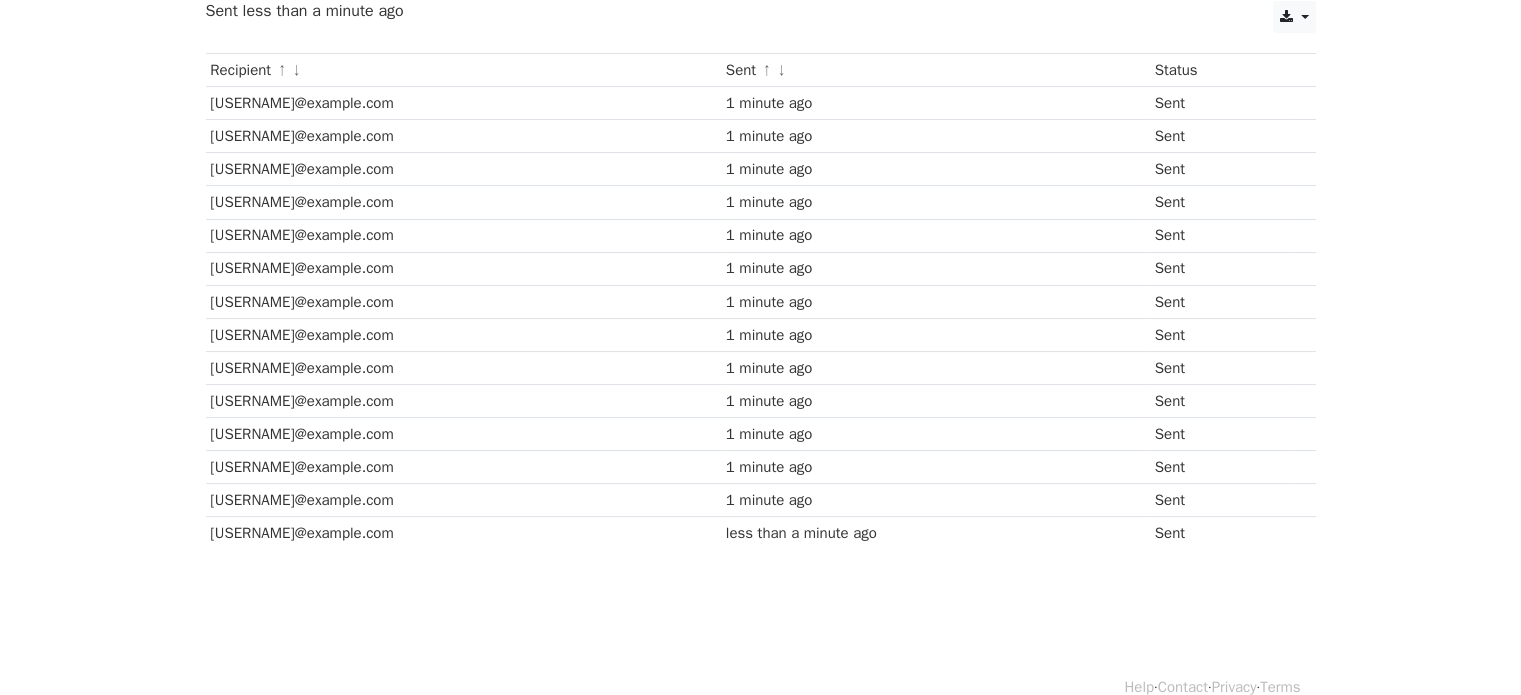 scroll, scrollTop: 252, scrollLeft: 0, axis: vertical 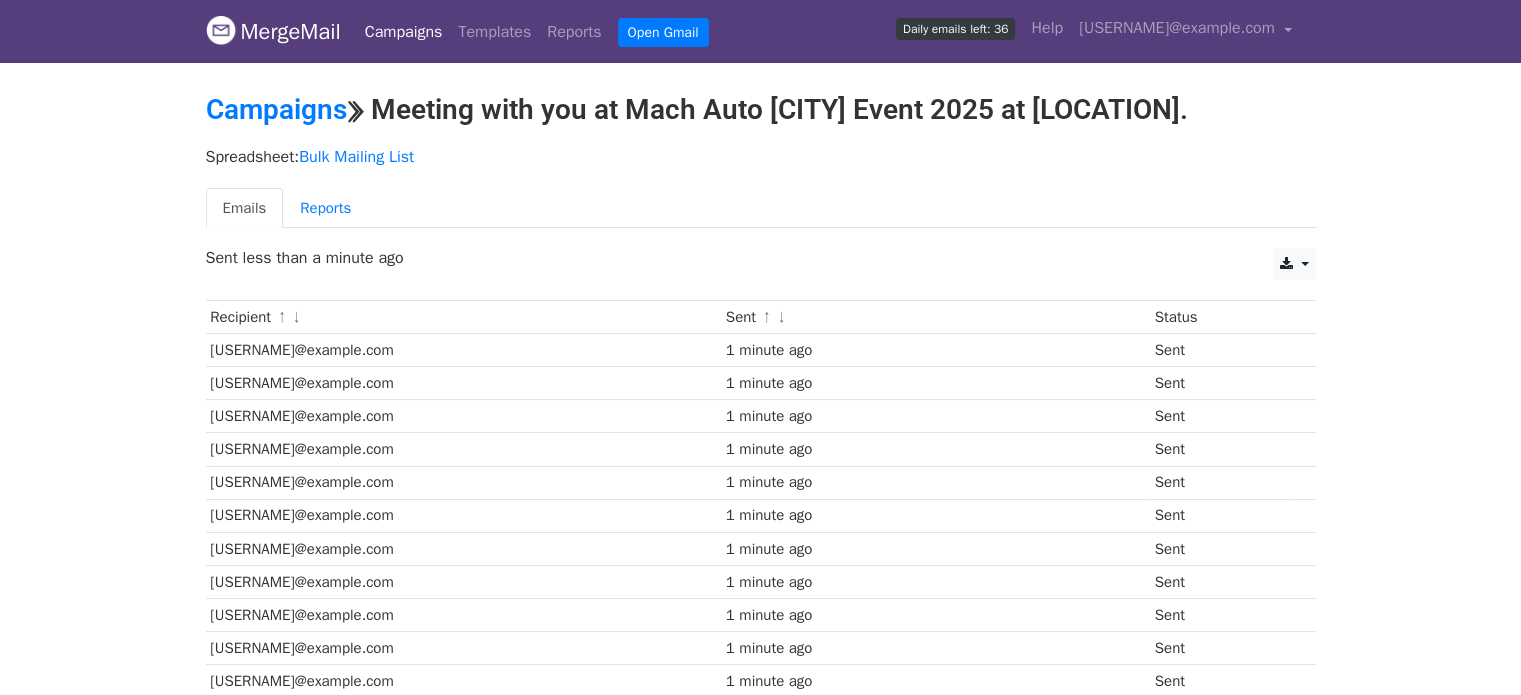 click on "Recipient
↑
↓" at bounding box center (463, 317) 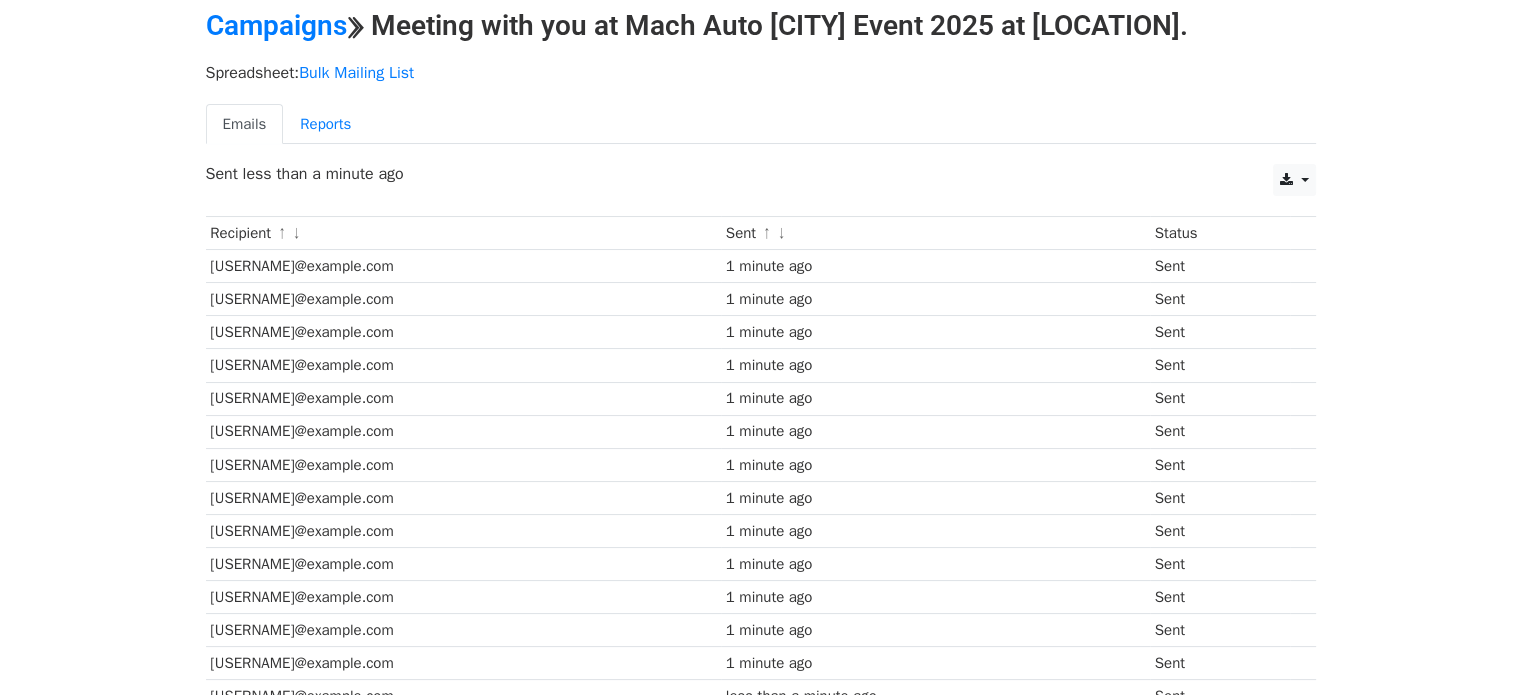 scroll, scrollTop: 84, scrollLeft: 0, axis: vertical 